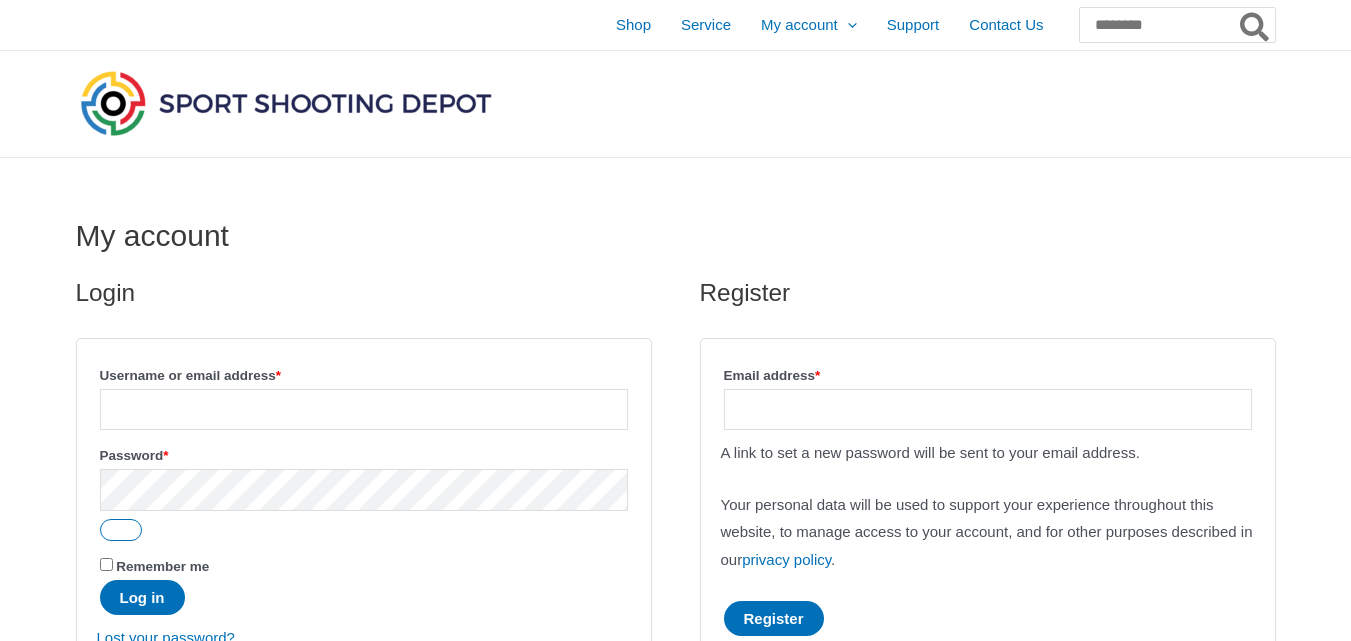 scroll, scrollTop: 0, scrollLeft: 0, axis: both 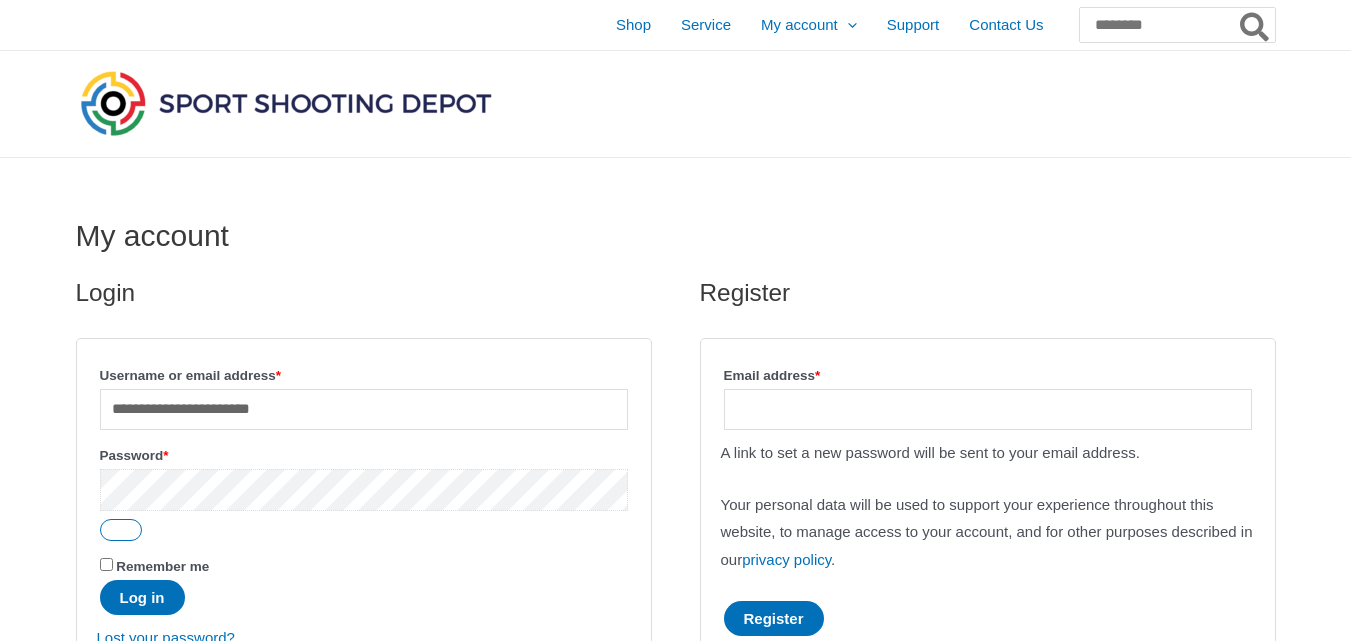 click on "Log in" at bounding box center [142, 597] 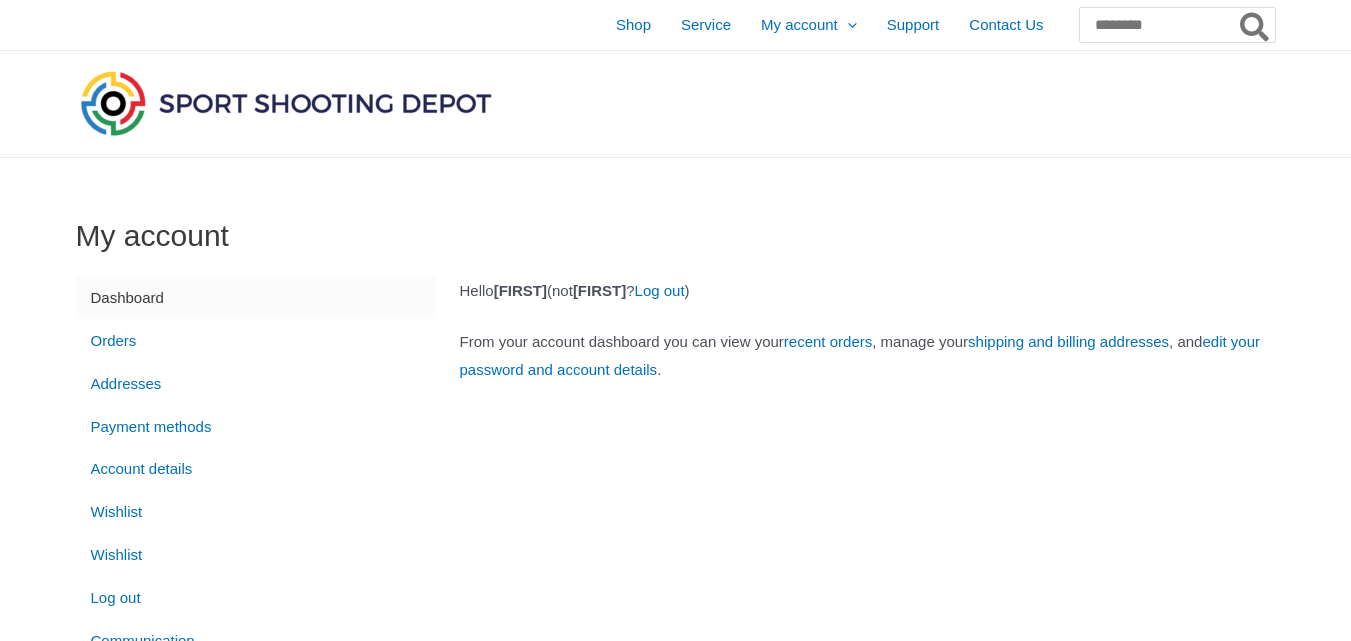 scroll, scrollTop: 0, scrollLeft: 0, axis: both 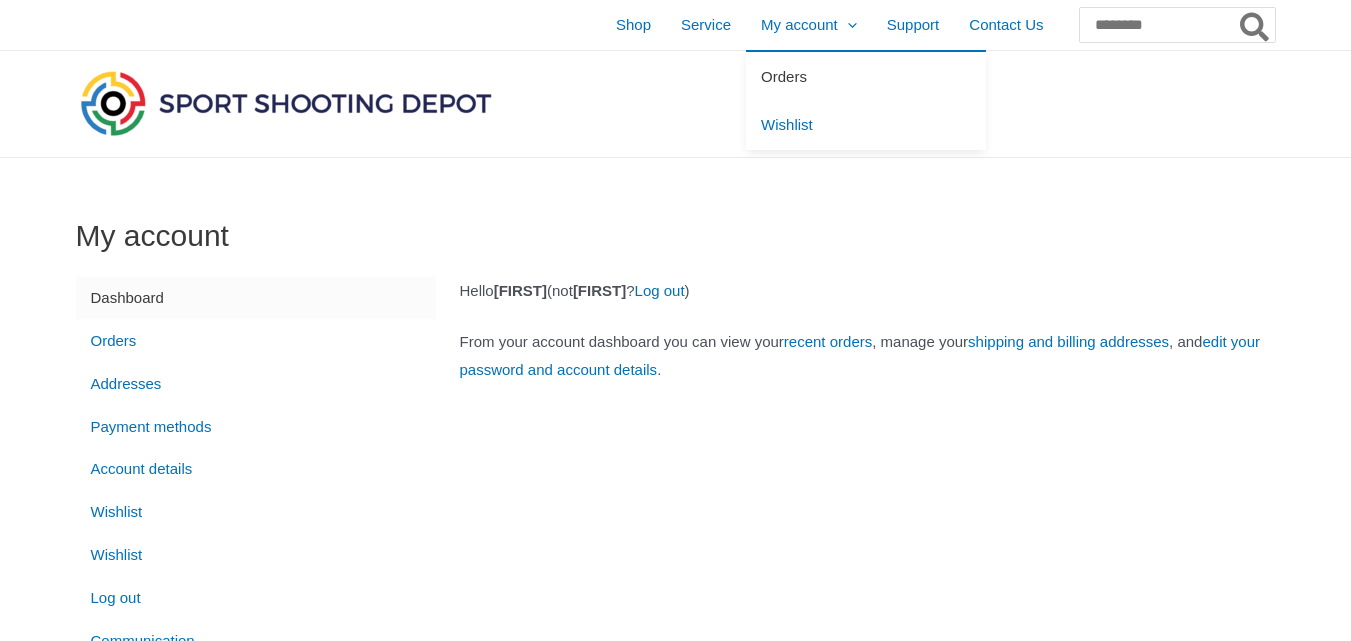 click on "Orders" at bounding box center [784, 76] 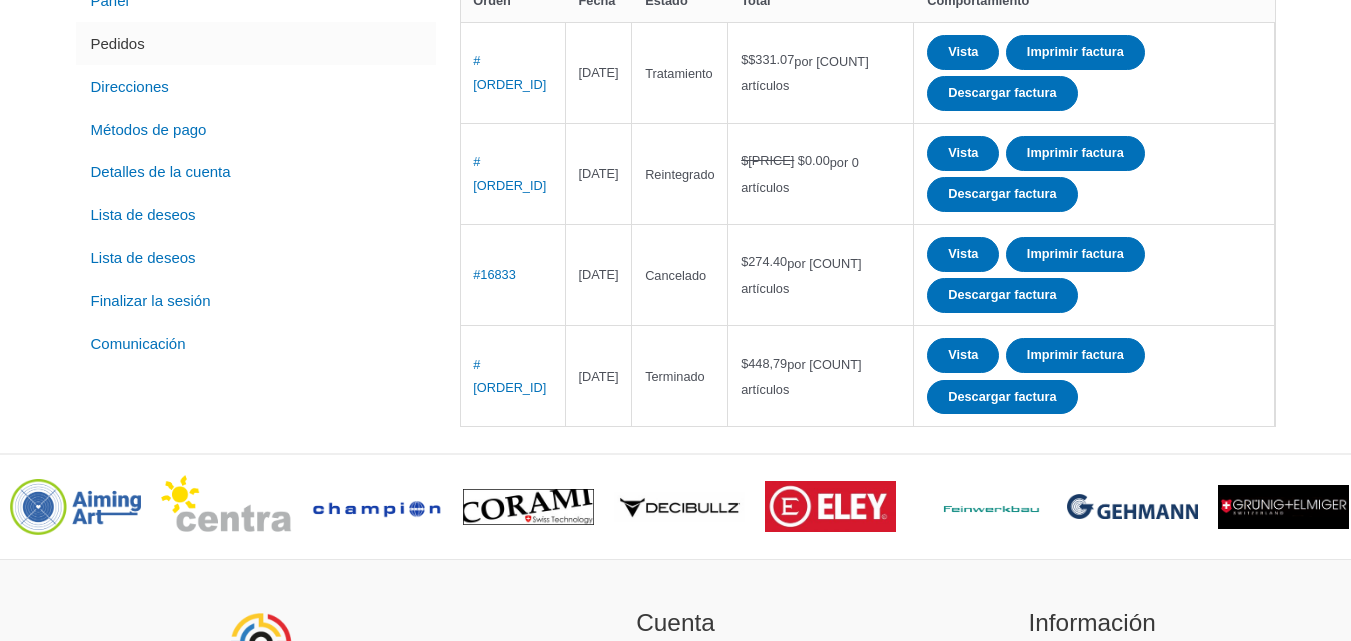 scroll, scrollTop: 300, scrollLeft: 0, axis: vertical 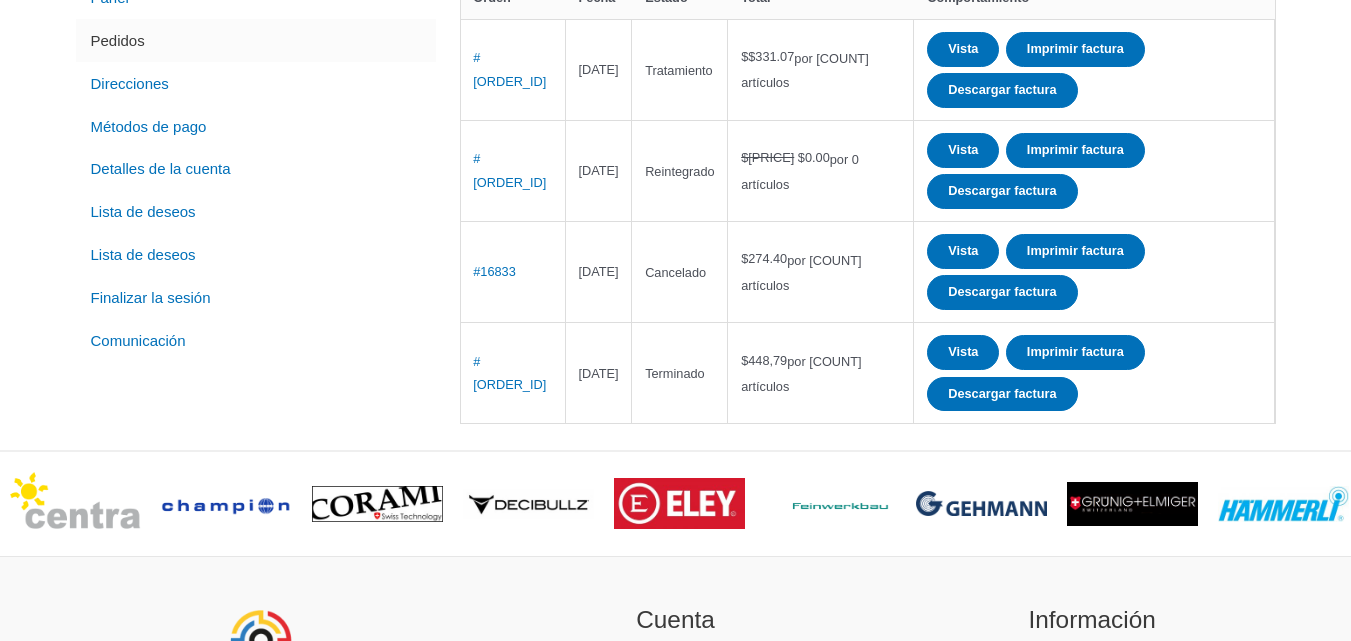 click on "Panel
Pedidos
Direcciones
Métodos de pago
Detalles de la cuenta
Lista de deseos
Lista de deseos
Finalizar la sesión
Comunicación
Orden
Fecha
Estado
Total
Comportamiento
#16837
6 de agosto de 2025
Tratamiento
$  331.07  por 19 artículos
Vista $250.22" at bounding box center [675, 154] 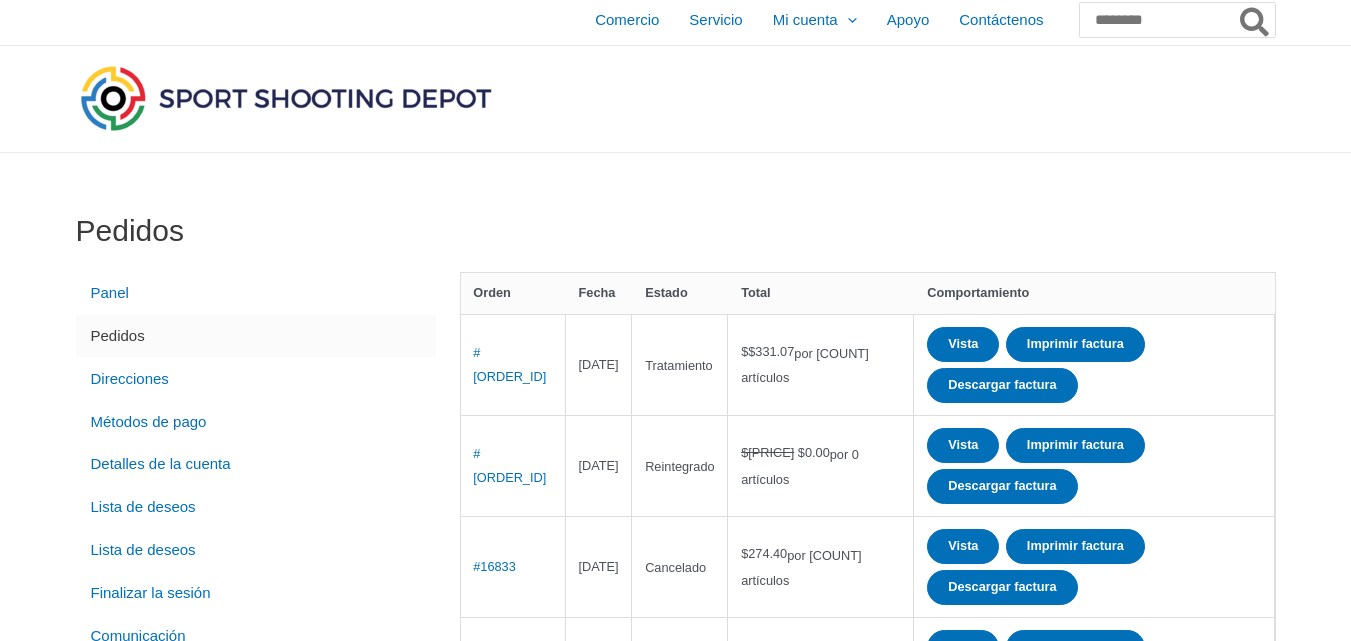 scroll, scrollTop: 0, scrollLeft: 0, axis: both 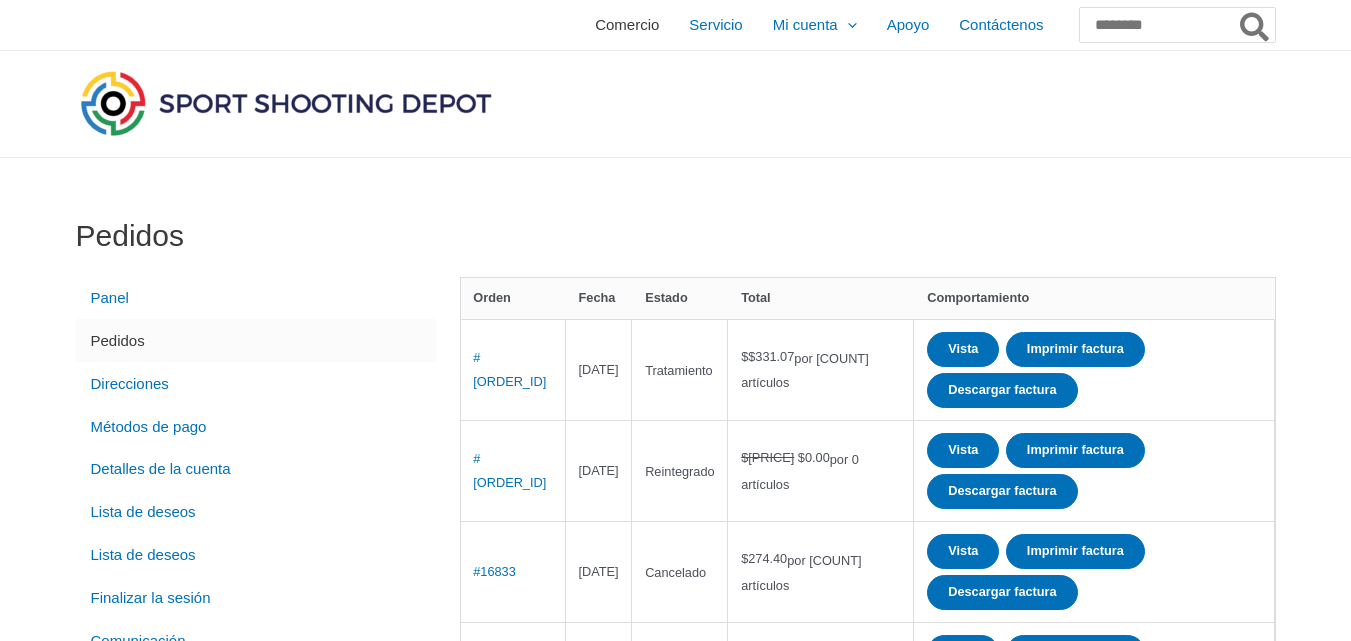 click on "Comercio" at bounding box center [627, 24] 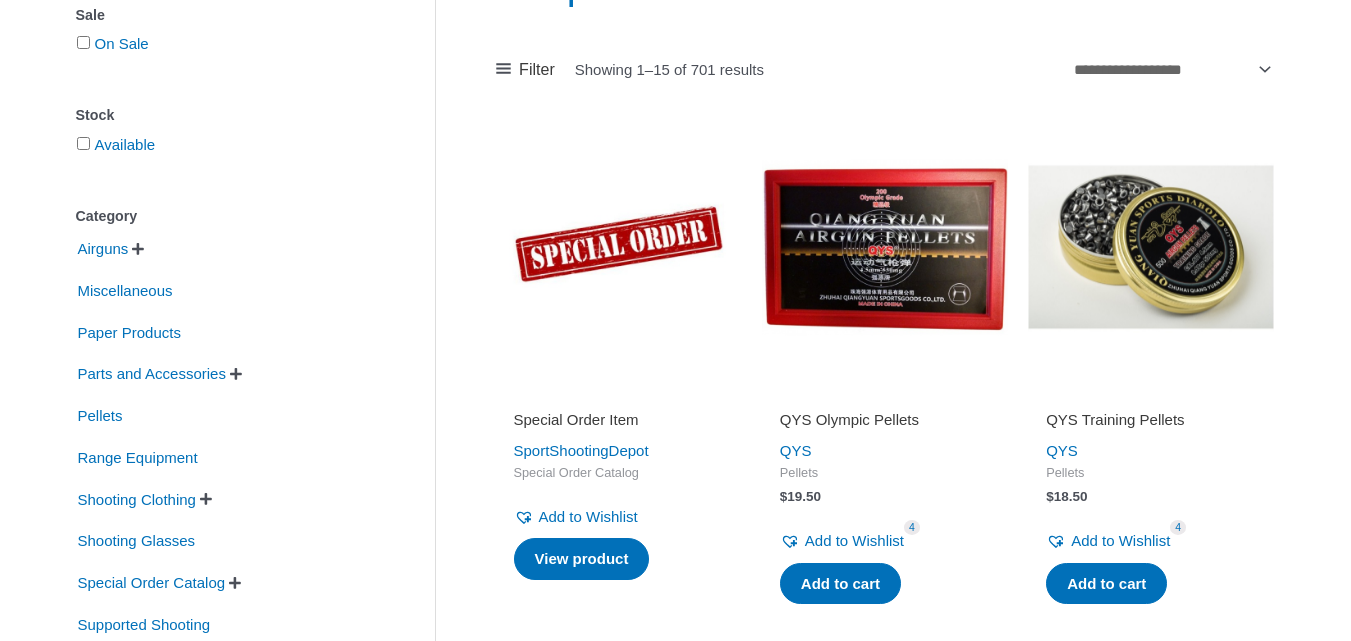 scroll, scrollTop: 300, scrollLeft: 0, axis: vertical 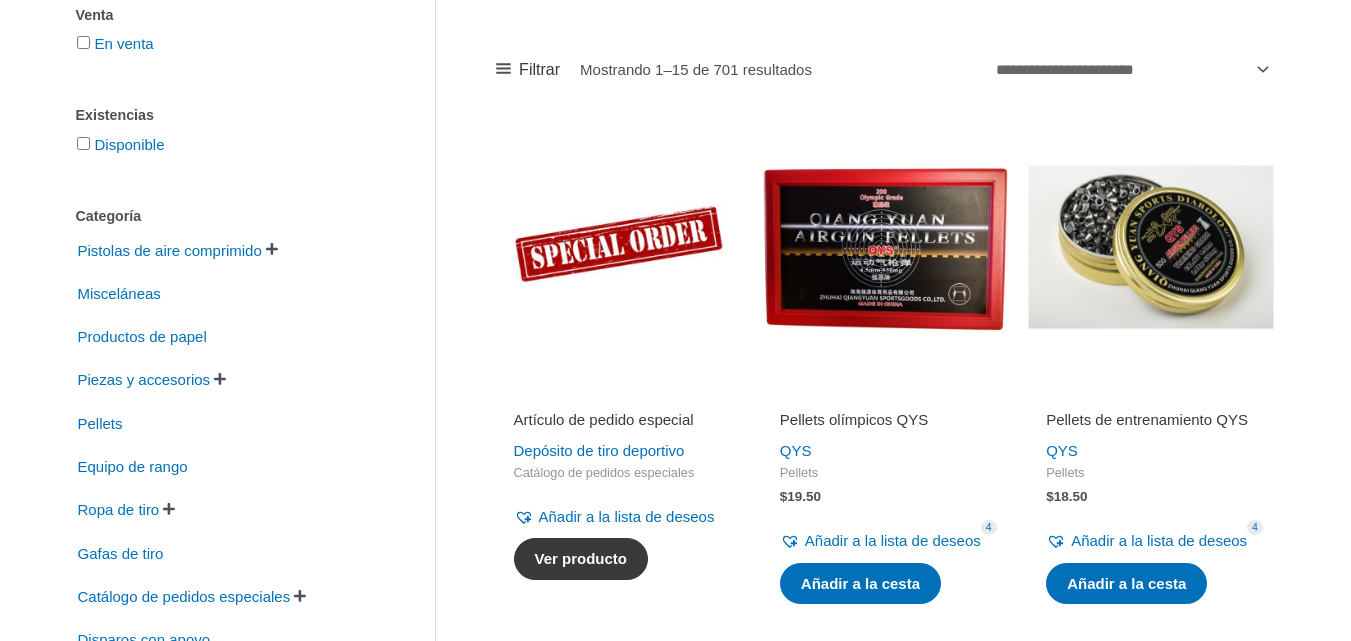drag, startPoint x: 1323, startPoint y: 270, endPoint x: 645, endPoint y: 569, distance: 741.0027 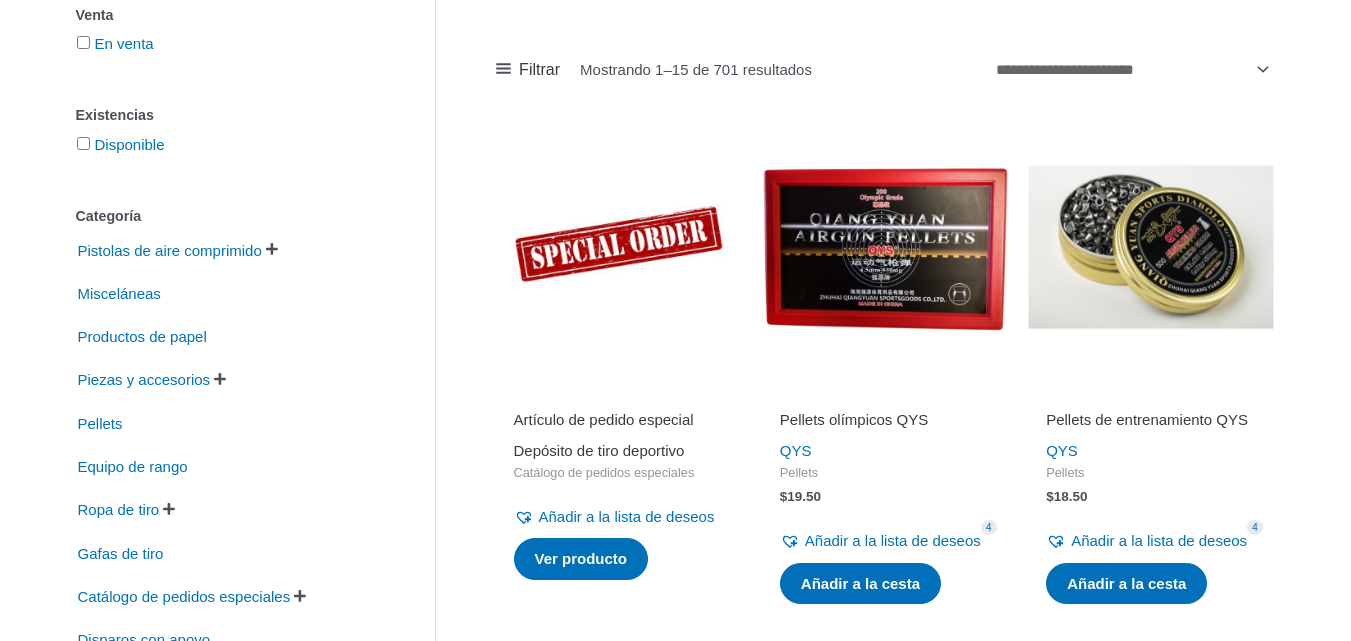 click on "Depósito de tiro deportivo" at bounding box center [599, 450] 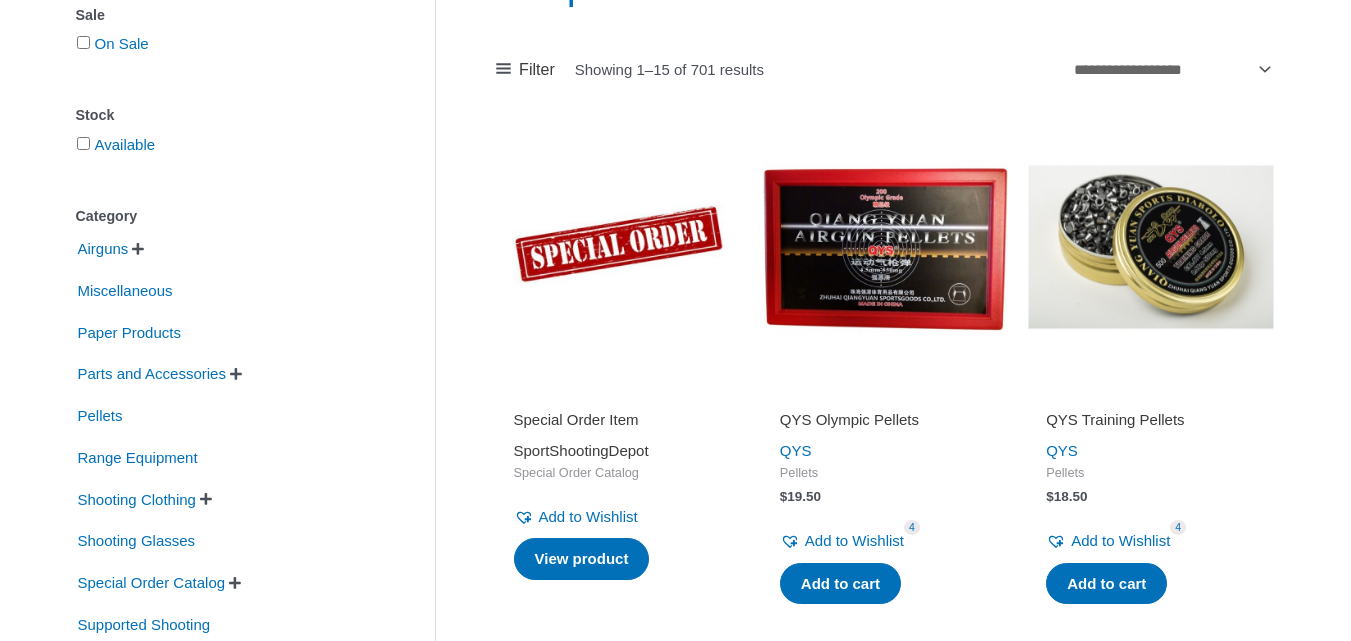 click at bounding box center [885, 247] 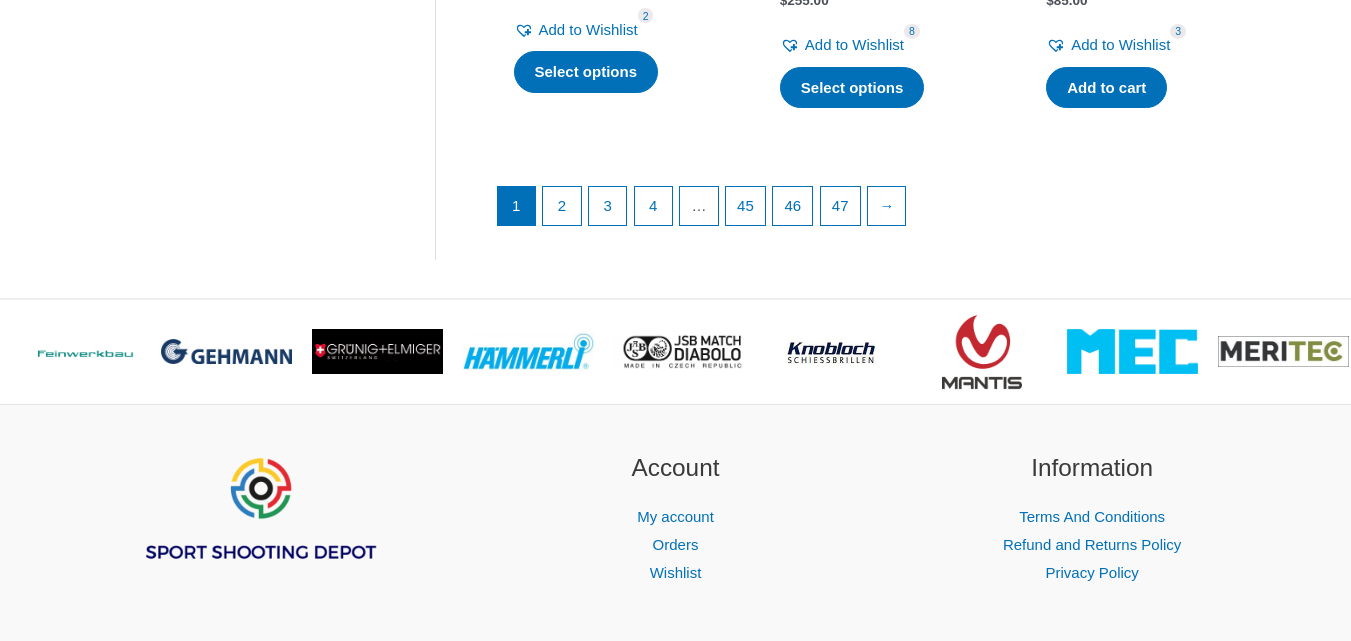 scroll, scrollTop: 3100, scrollLeft: 0, axis: vertical 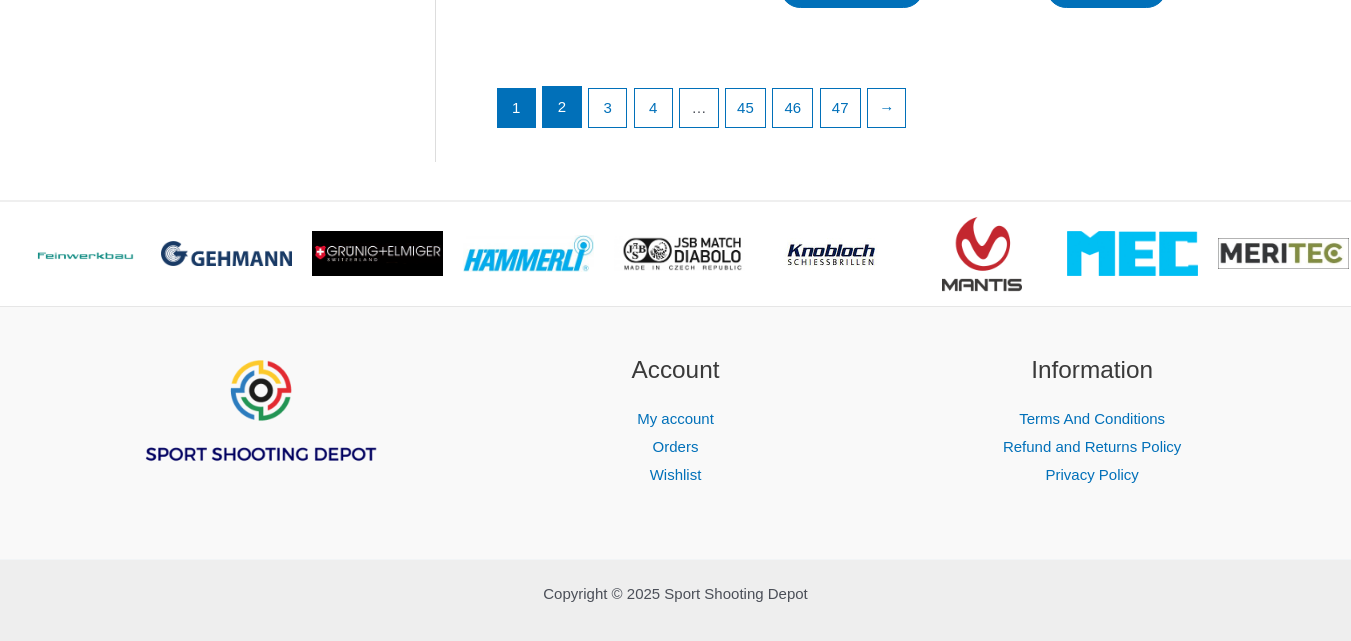 click on "2" at bounding box center [562, 107] 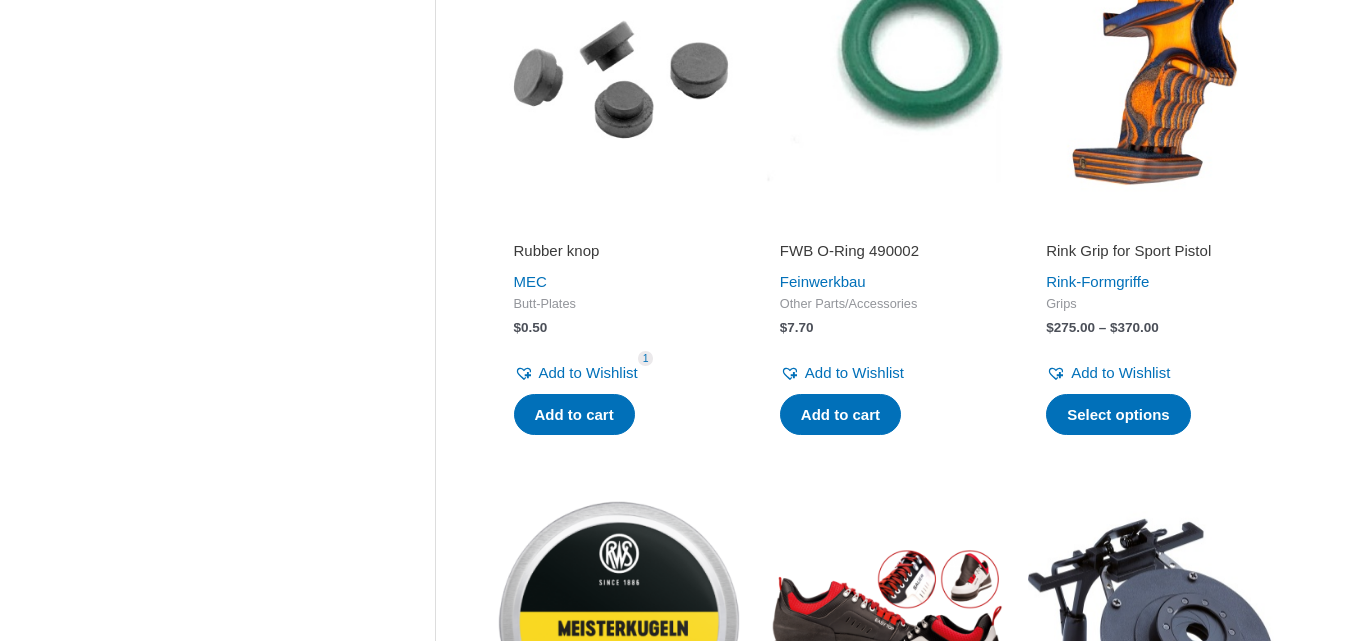 scroll, scrollTop: 2100, scrollLeft: 0, axis: vertical 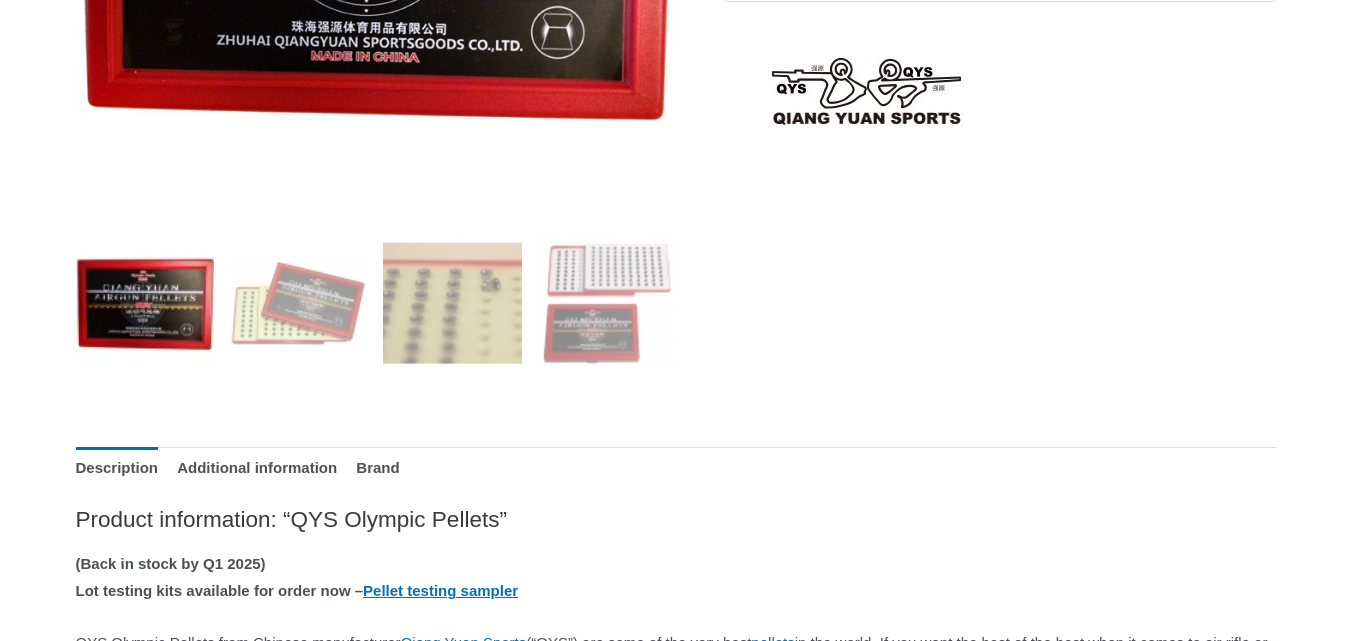 click at bounding box center [376, 2] 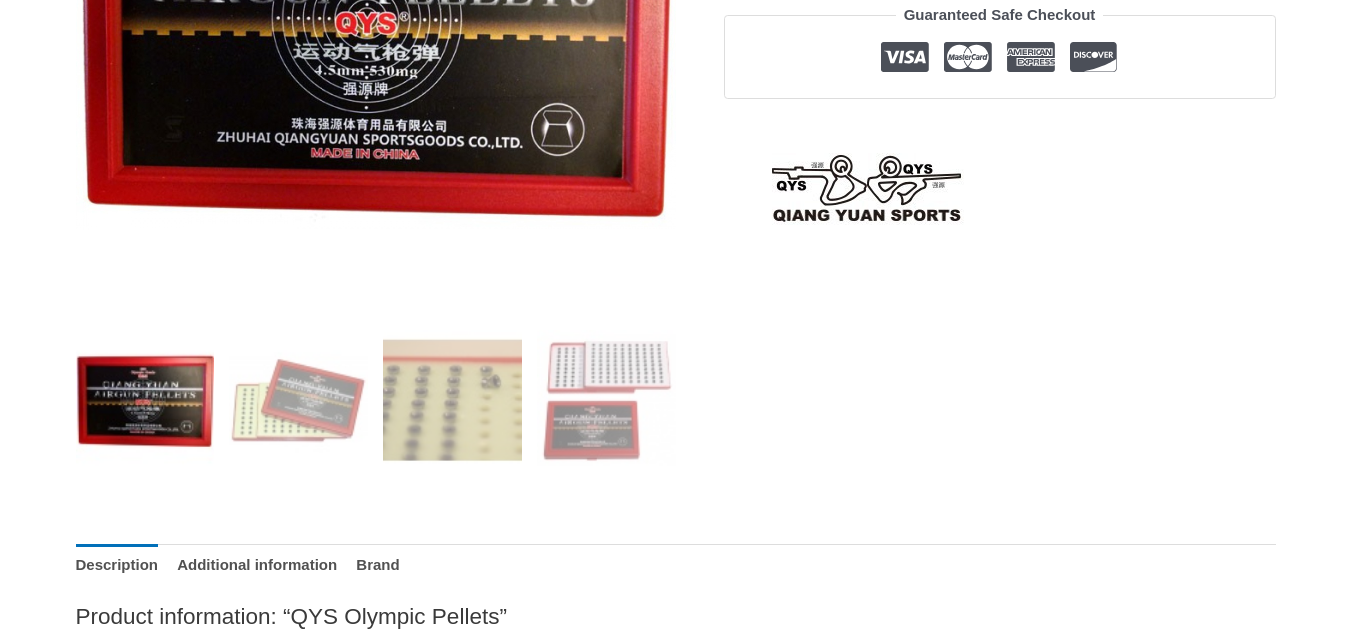 scroll, scrollTop: 452, scrollLeft: 0, axis: vertical 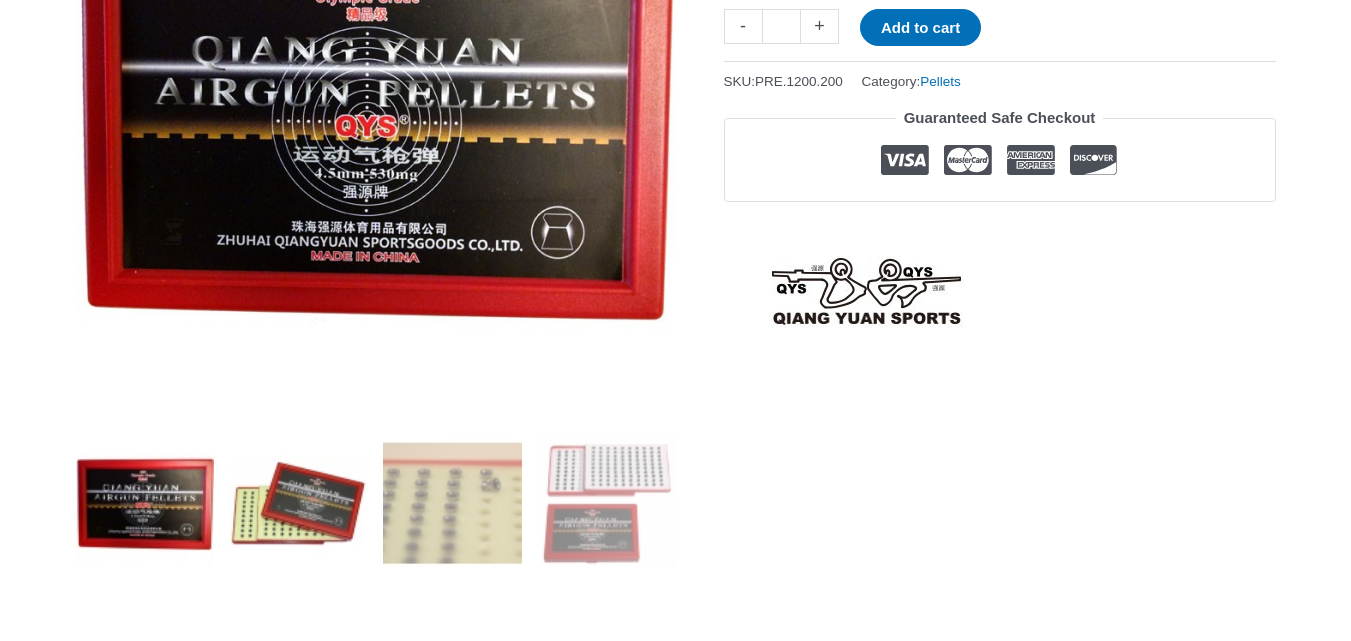 click at bounding box center (298, 502) 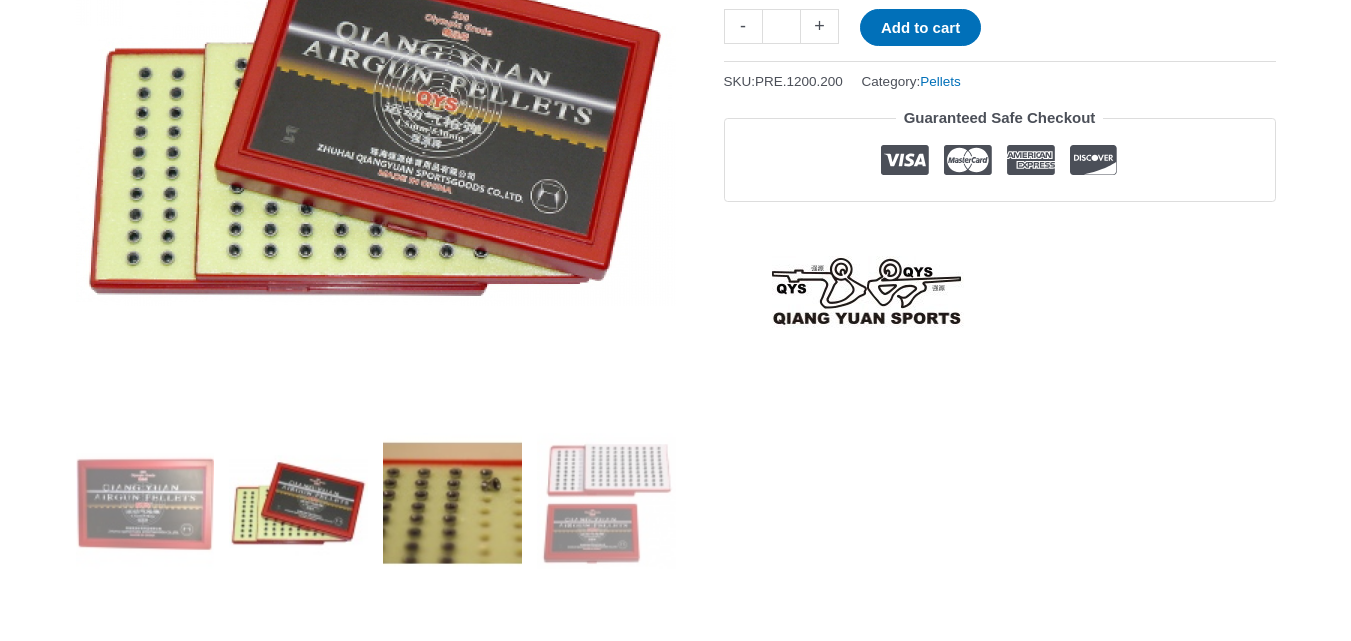click at bounding box center (452, 502) 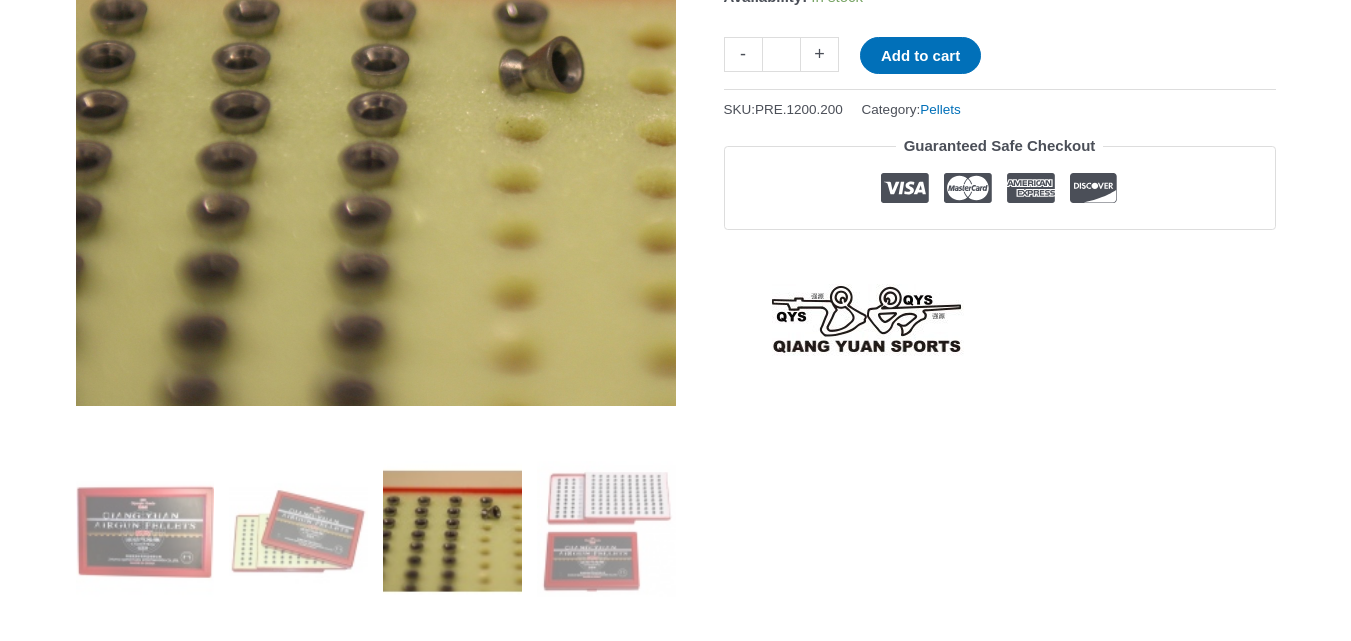 scroll, scrollTop: 452, scrollLeft: 0, axis: vertical 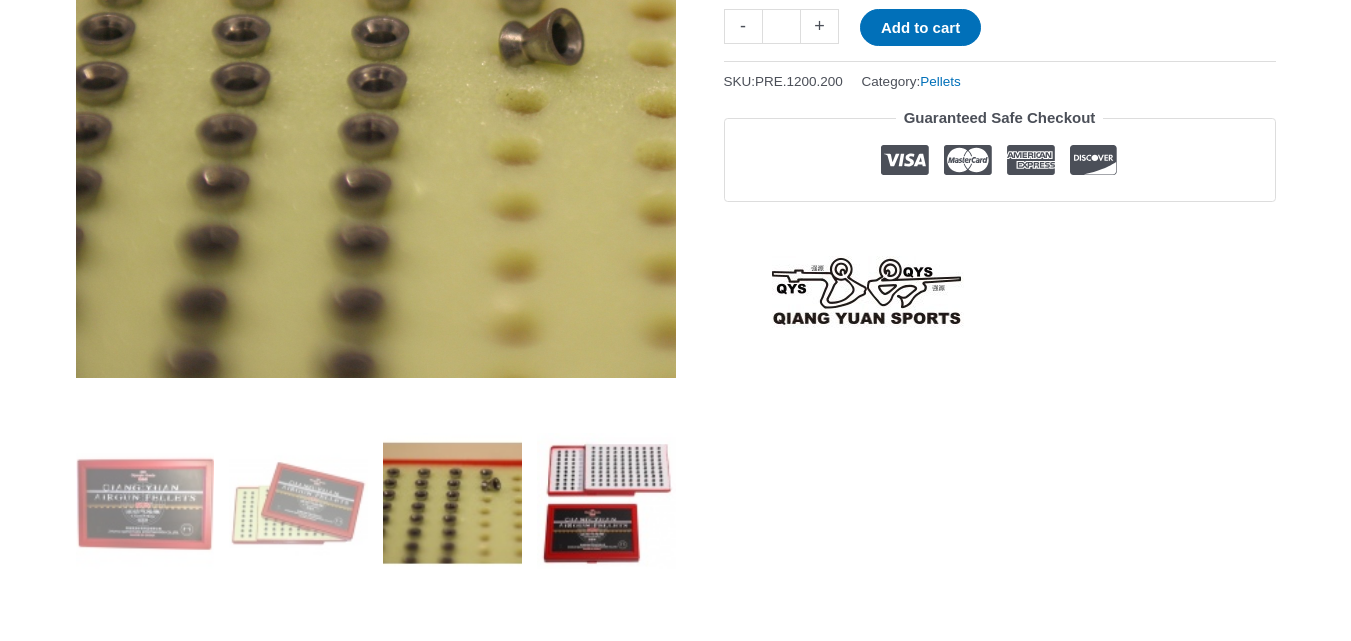 click at bounding box center [606, 502] 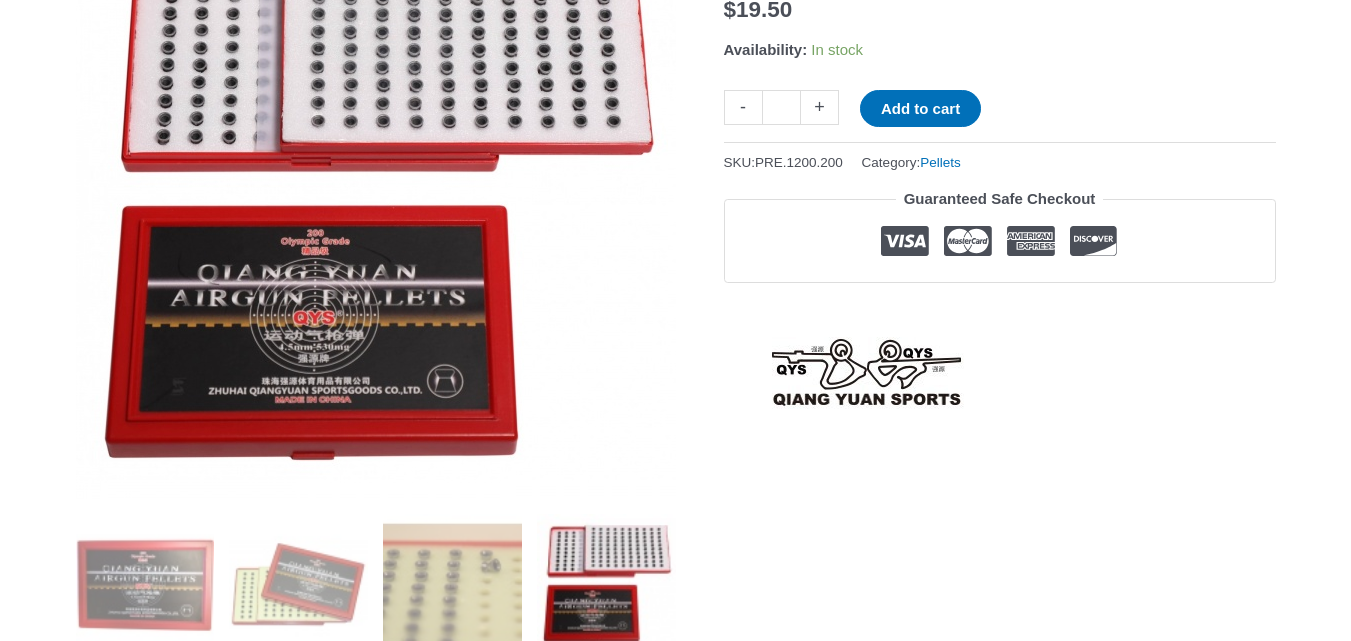 scroll, scrollTop: 252, scrollLeft: 0, axis: vertical 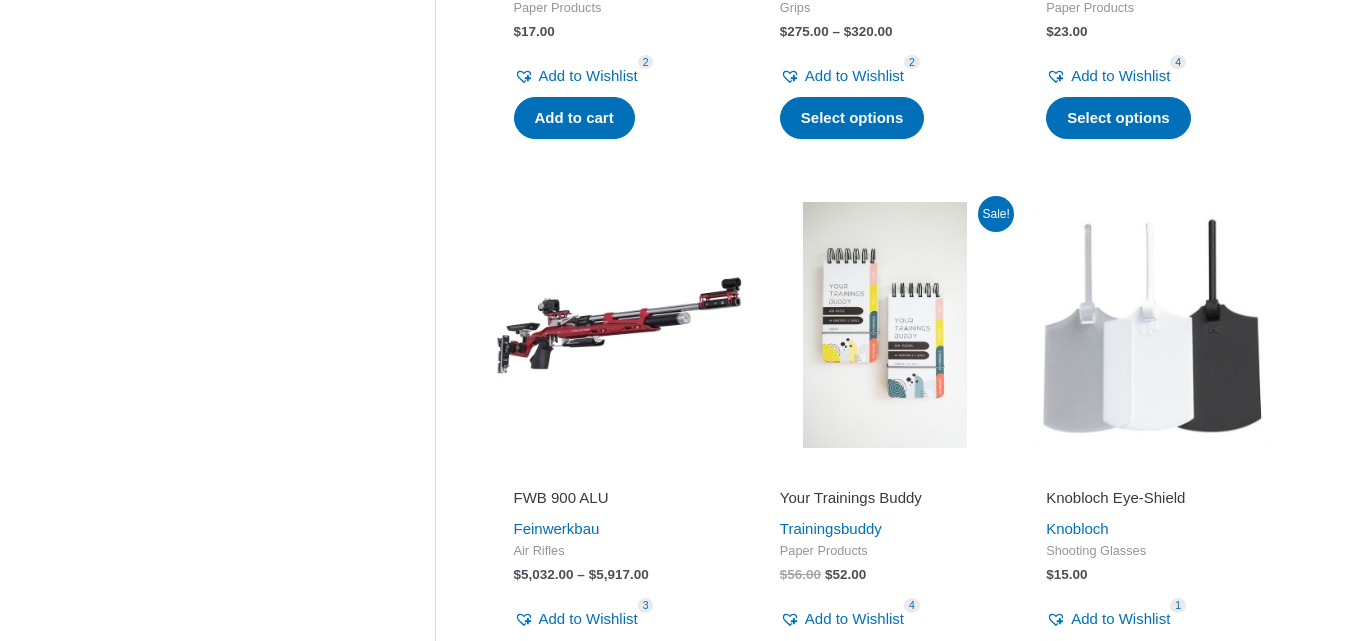 click at bounding box center [885, 325] 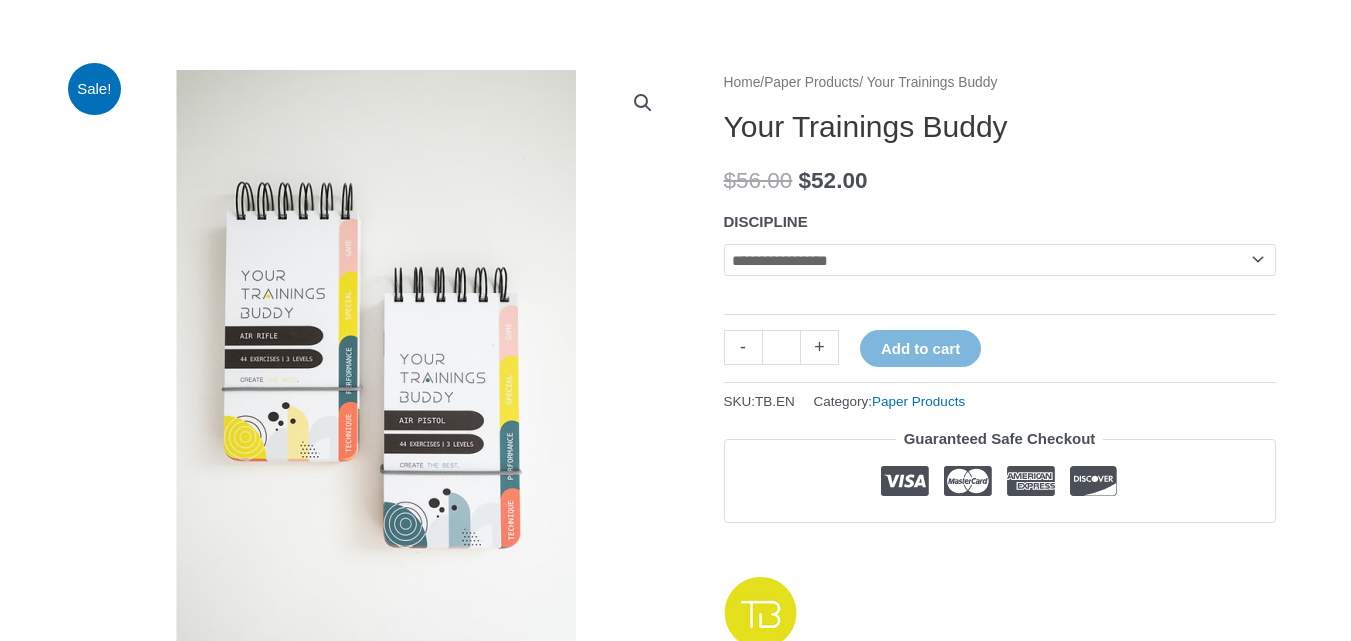 scroll, scrollTop: 252, scrollLeft: 0, axis: vertical 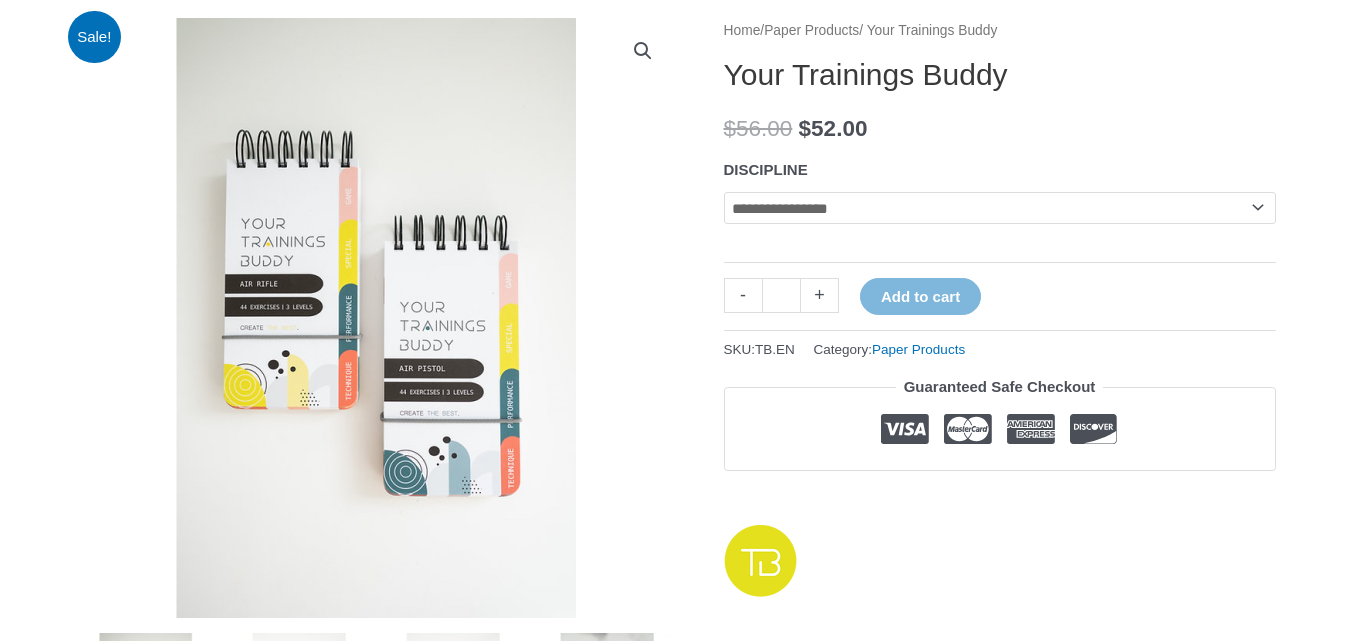 click on "**********" 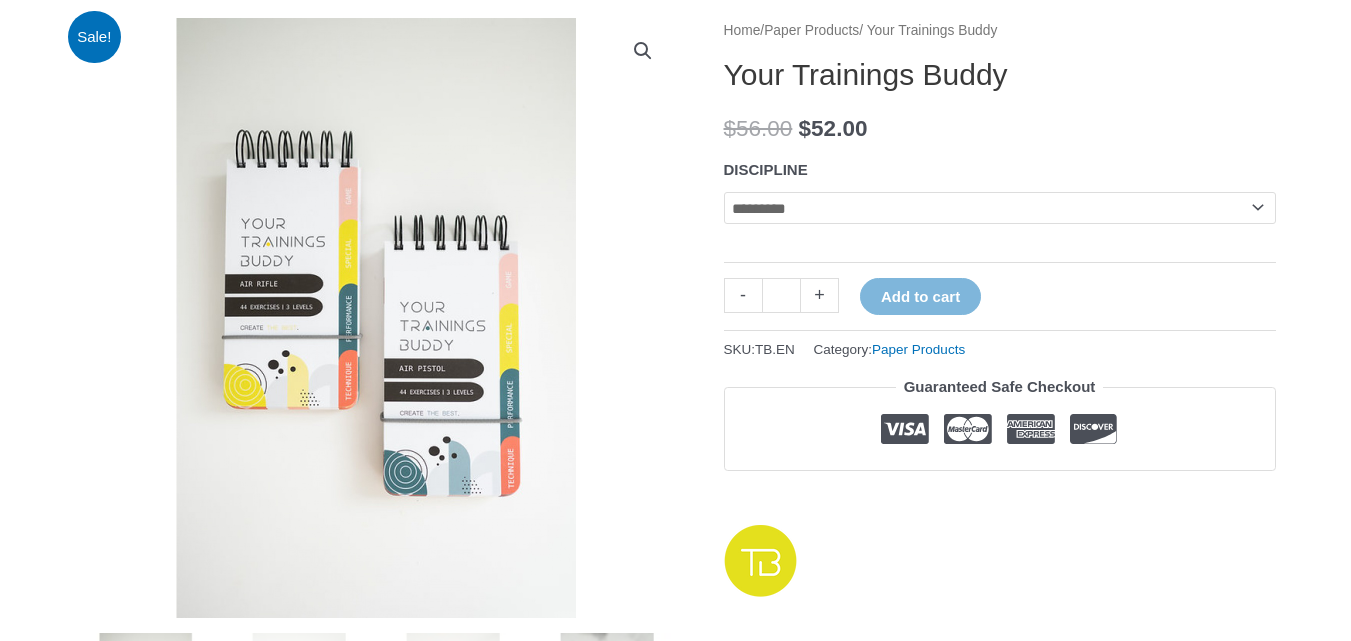 click on "**********" 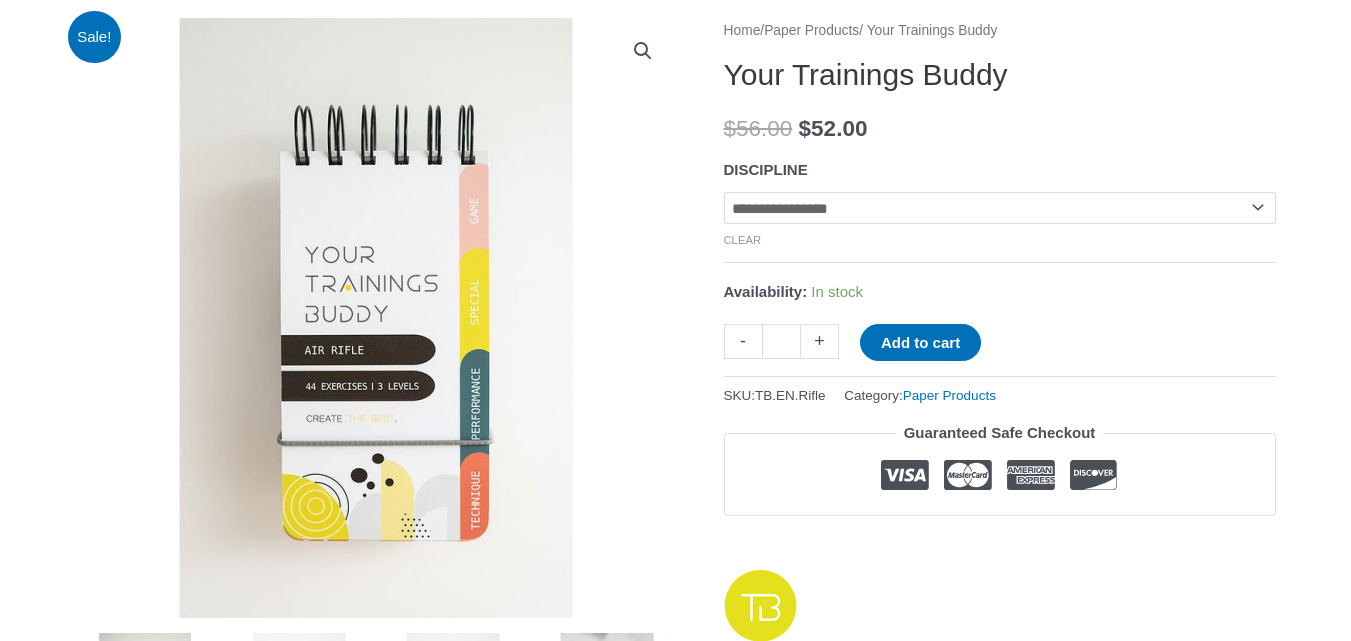click on "**********" 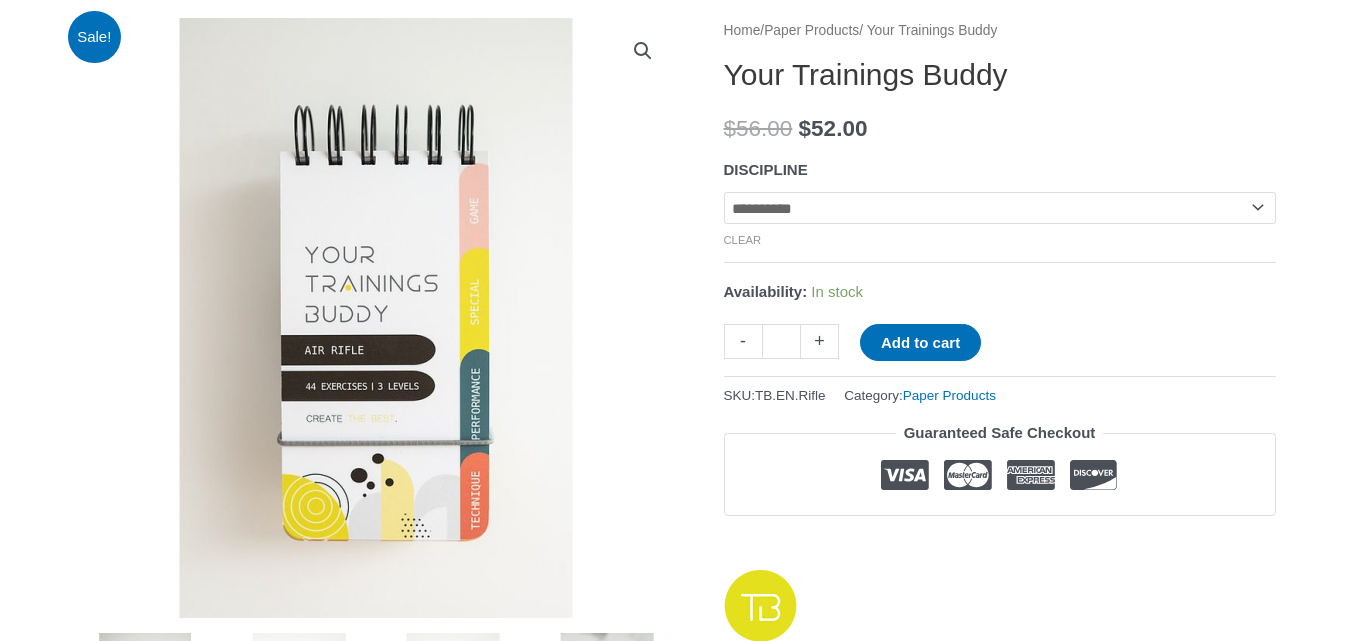 click on "**********" 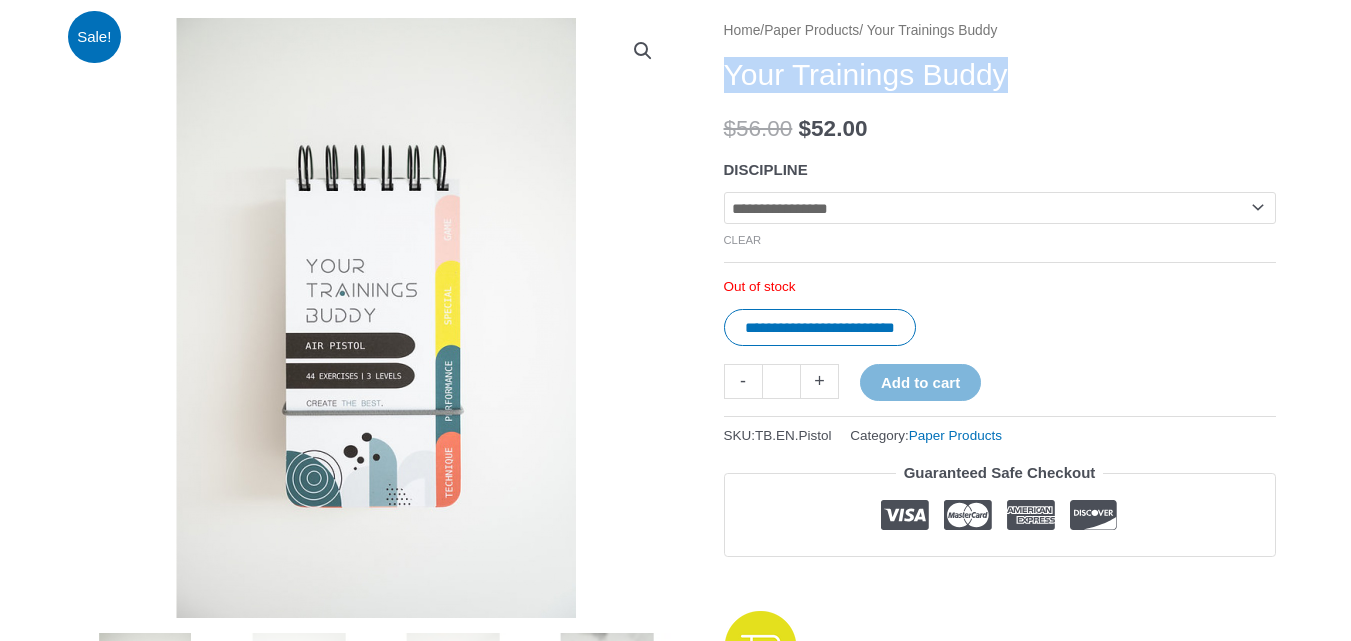 drag, startPoint x: 731, startPoint y: 68, endPoint x: 1069, endPoint y: 71, distance: 338.0133 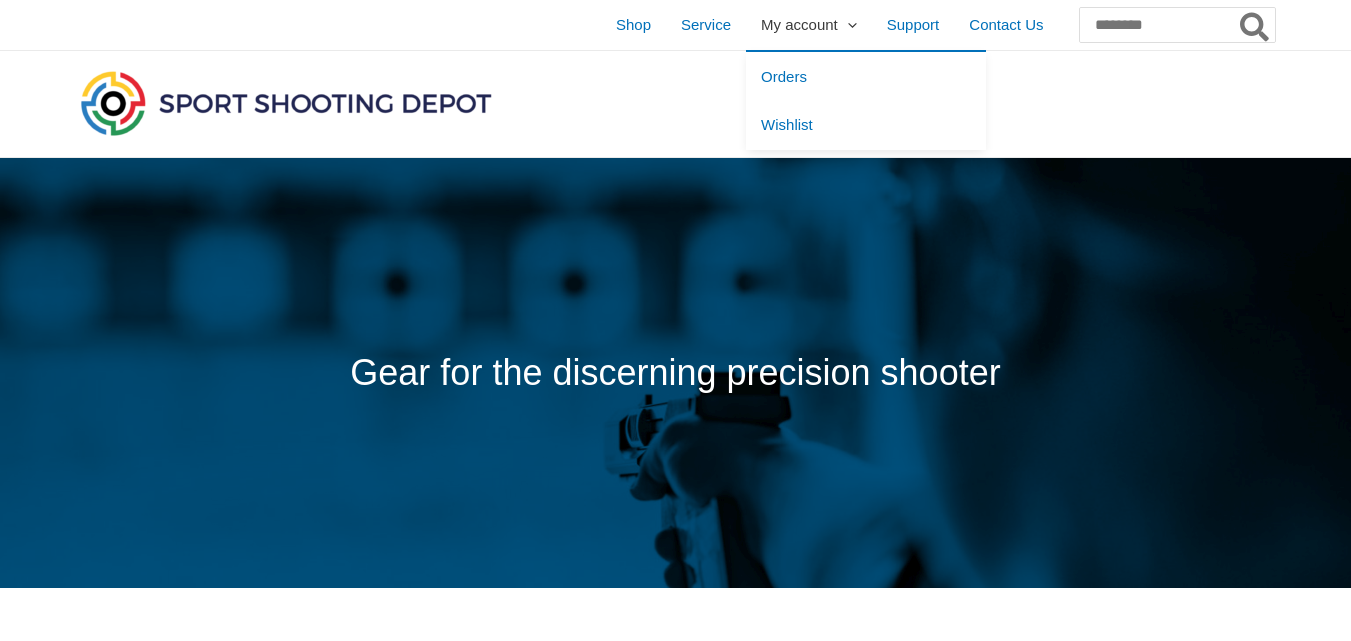 click on "My account" at bounding box center (799, 25) 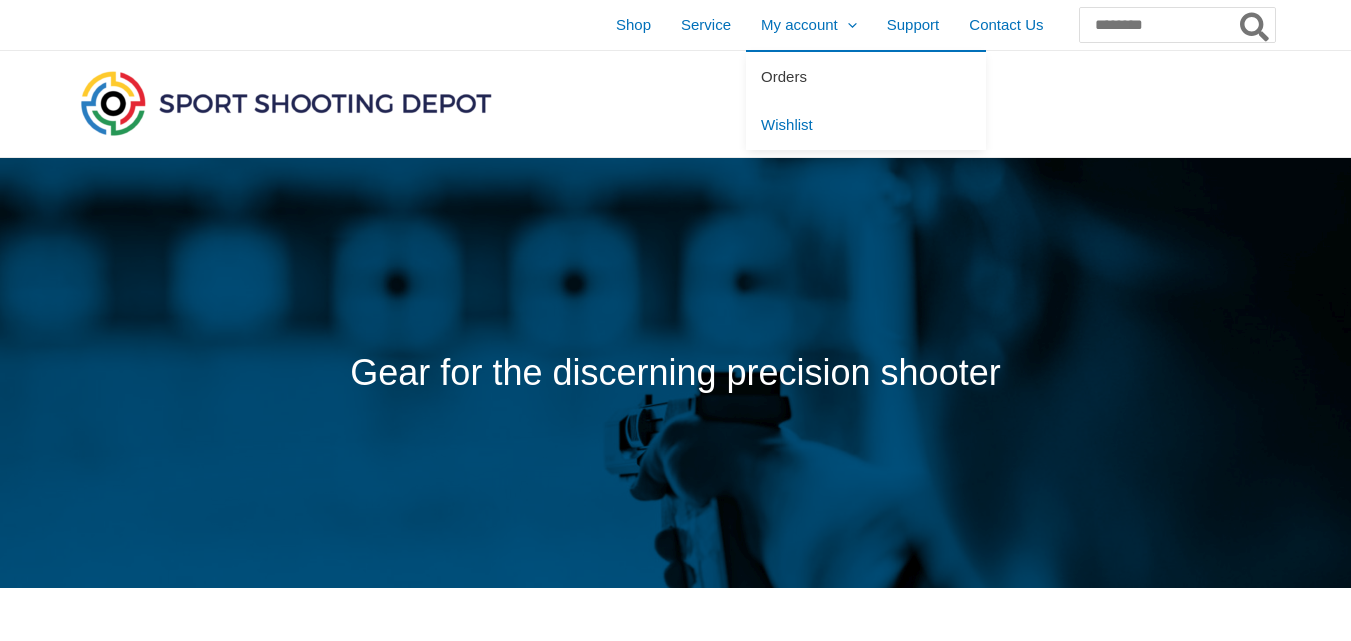 click on "Orders" at bounding box center [866, 76] 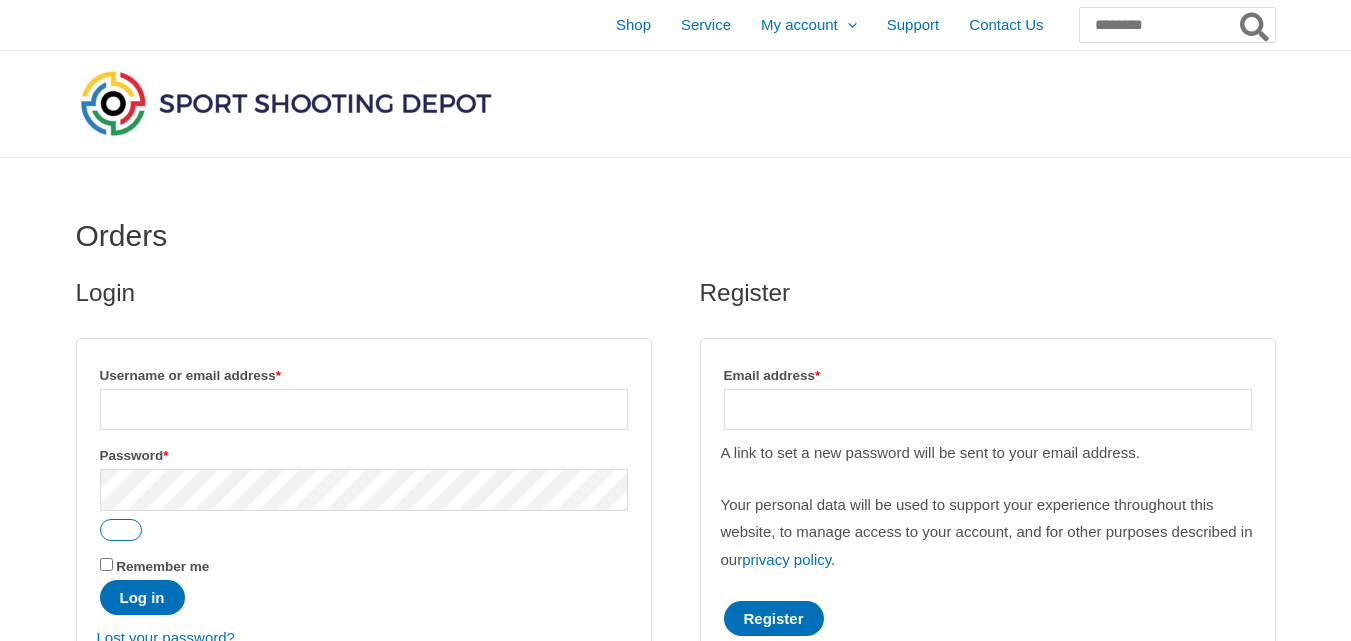 scroll, scrollTop: 0, scrollLeft: 0, axis: both 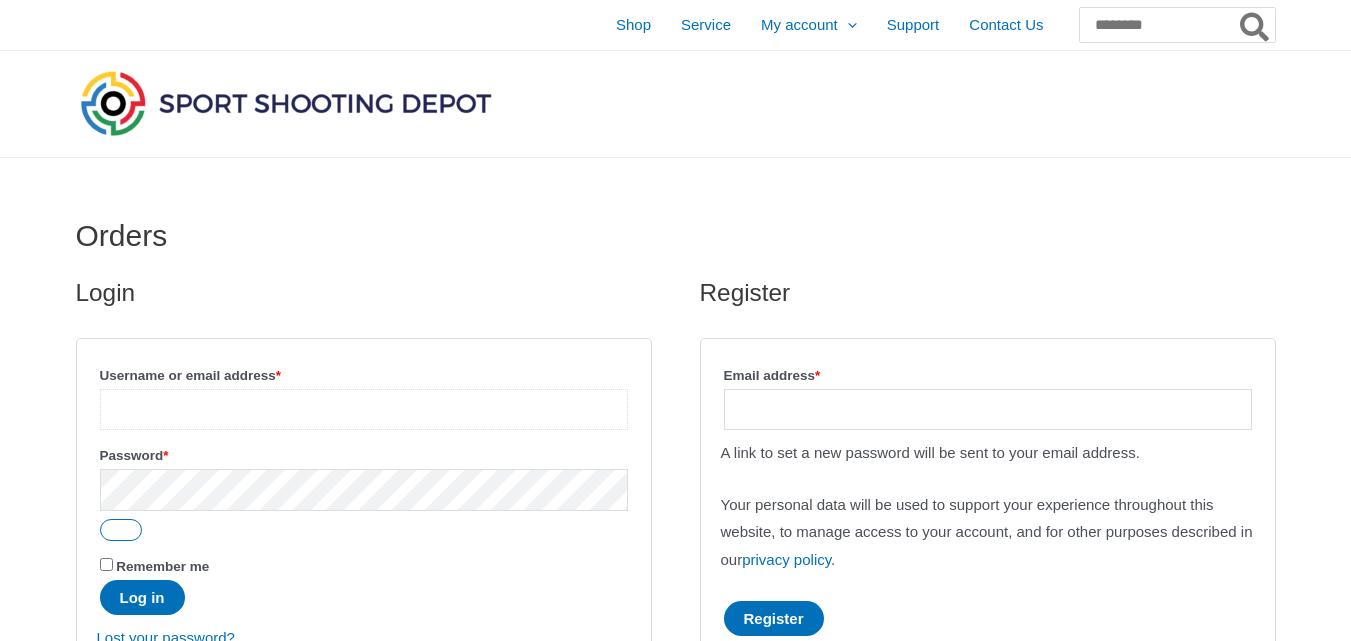 click on "Username or email address * Required" at bounding box center [364, 409] 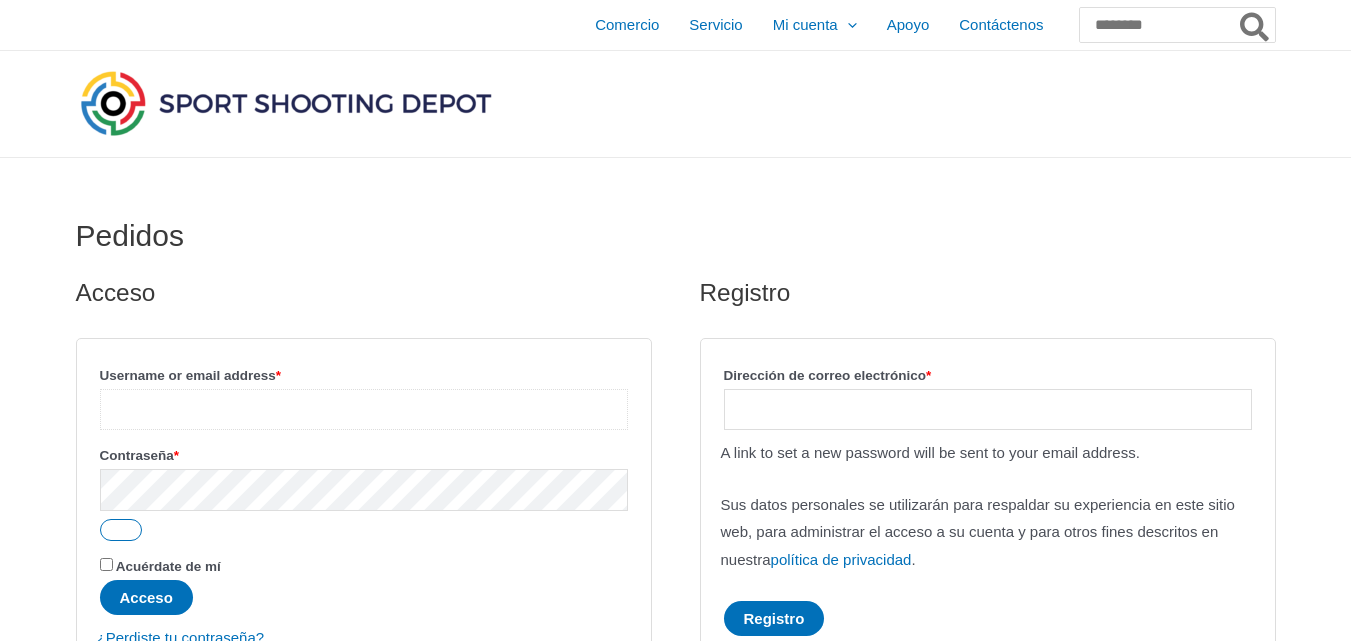 type on "**********" 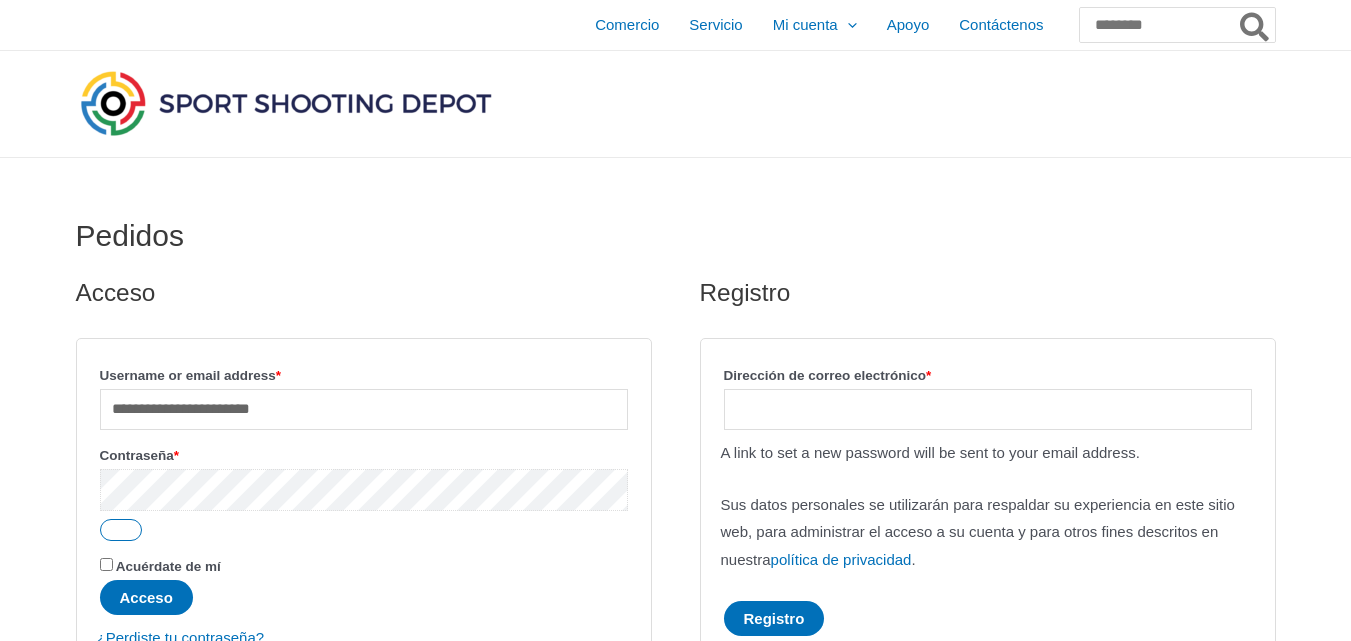 click on "Acceso" at bounding box center (146, 597) 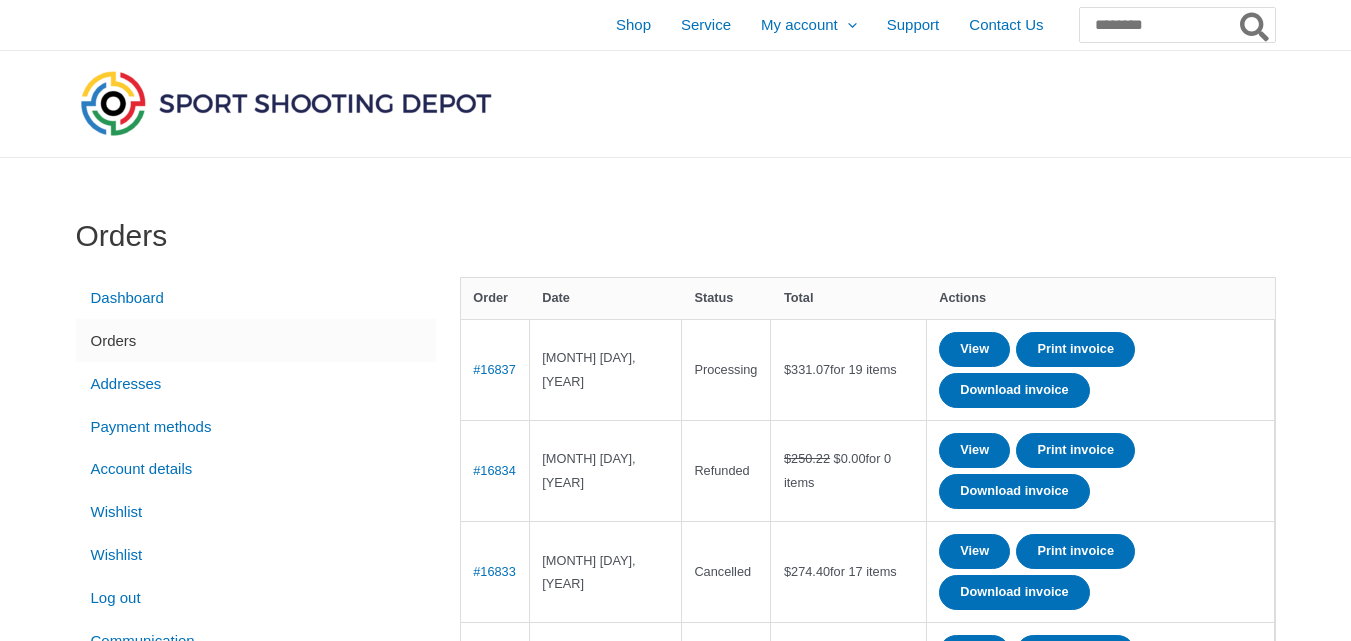 scroll, scrollTop: 200, scrollLeft: 0, axis: vertical 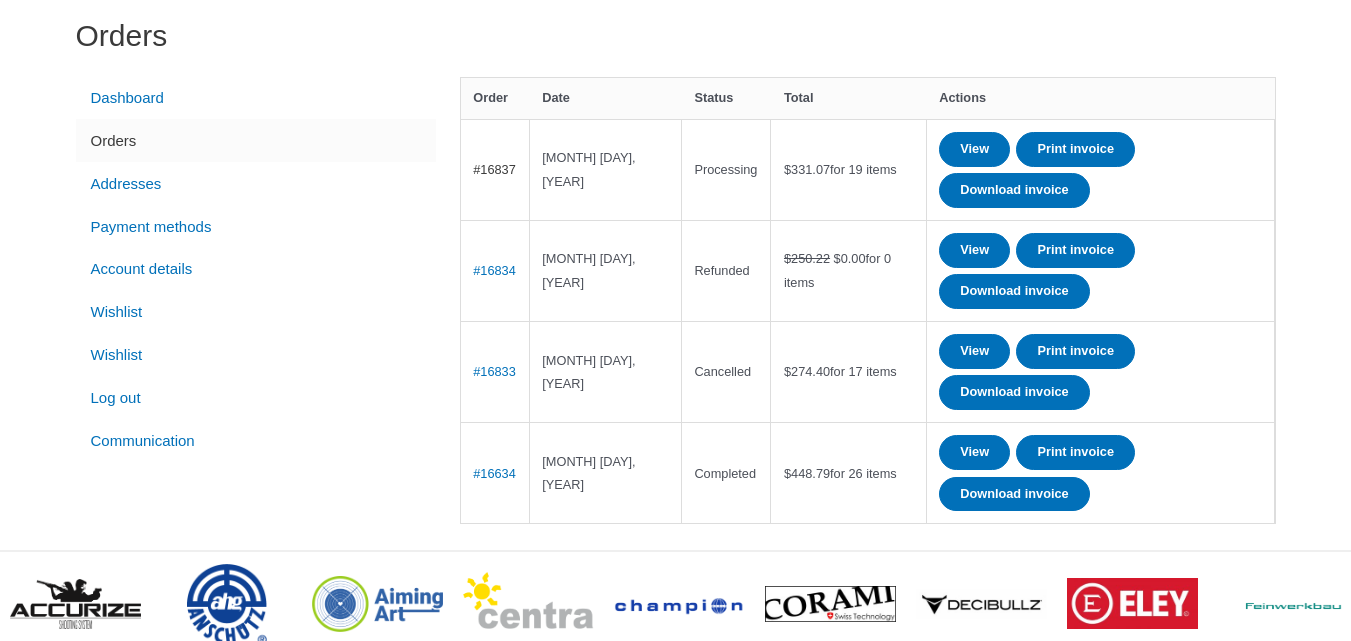 click on "#16837" at bounding box center [494, 169] 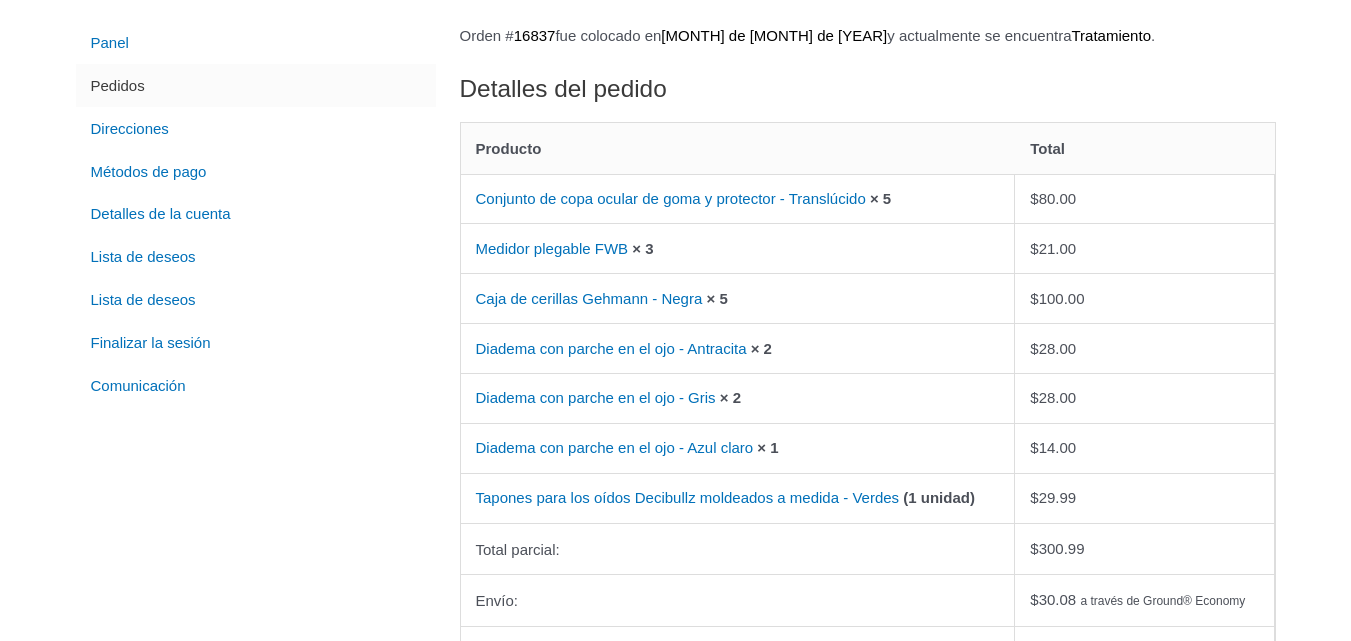 scroll, scrollTop: 500, scrollLeft: 0, axis: vertical 